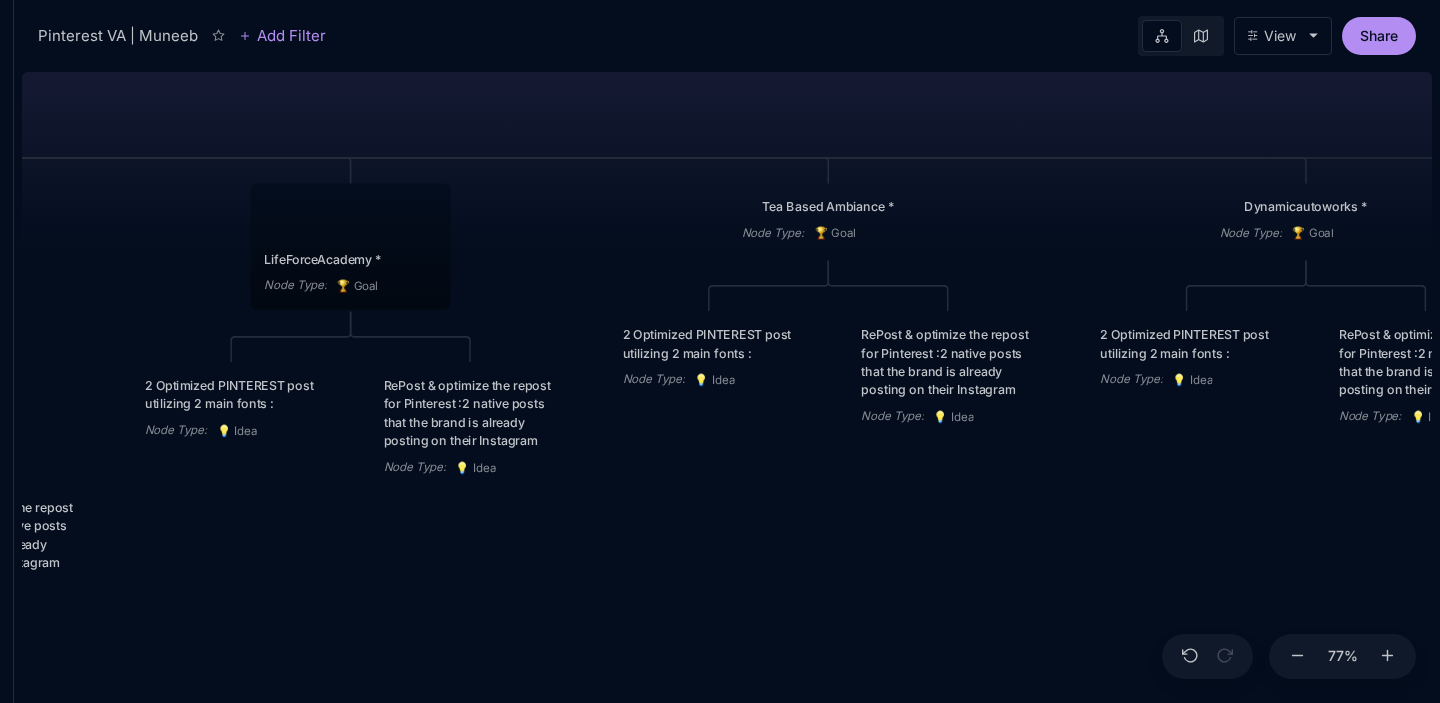 scroll, scrollTop: 0, scrollLeft: 0, axis: both 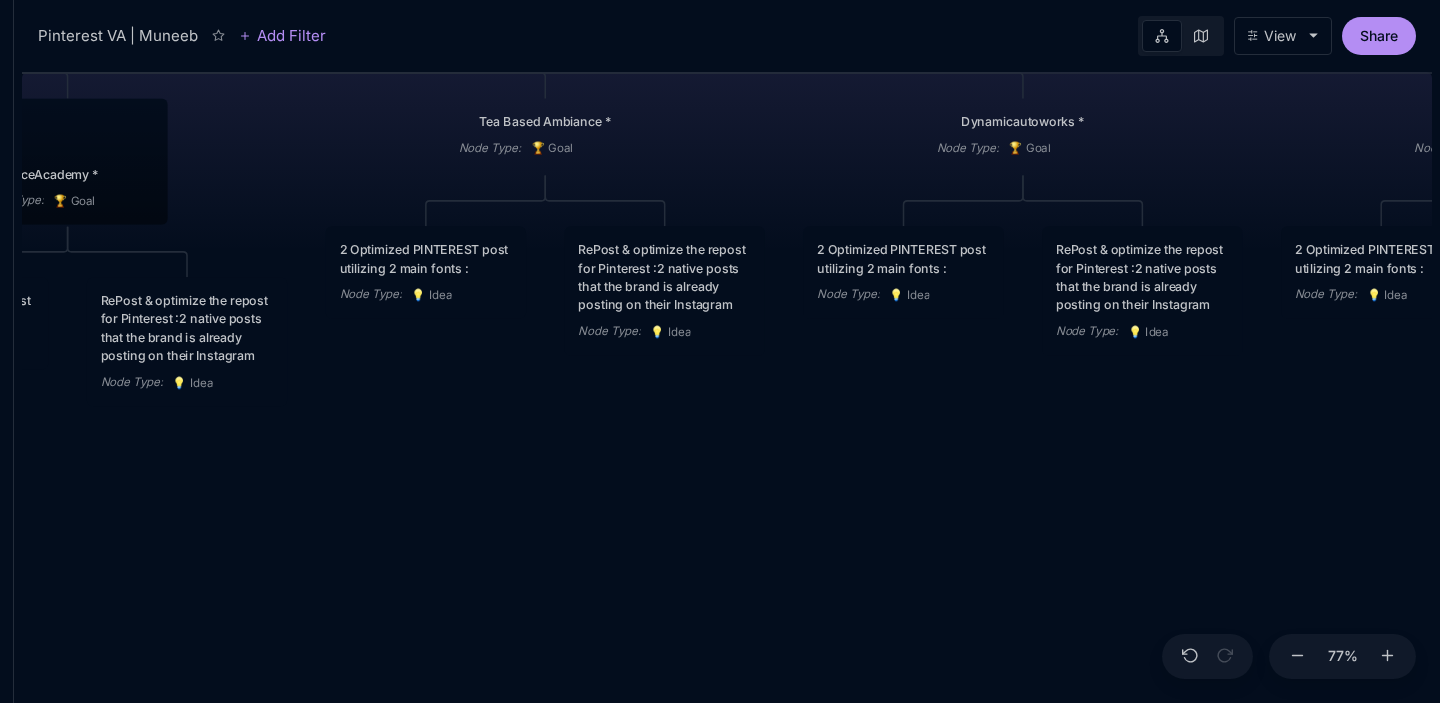 click on "Pinterest VA | Muneeb Pinterest ( USE FONTS THAT YOU CAN SEE ON THE WEBSITE ATTACHED FOR ANYTHING YOU ARE POSTING ) Node Type : 🏆   Goal Academy Of Oracle Arts [DOMAIN_NAME]
@[DOMAIN_NAME] Pinterest Username :  [DOMAIN_NAME][EMAIL_ADDRESS][DOMAIN_NAME] Password : [SECURITY_DATA] Node Type : 🏆   Goal PAUSE Furtraders [DOMAIN_NAME]
@furtraders Pinterest Username :  [EMAIL_ADDRESS],com Password : [SECURITY_DATA] Node Type : 🏆   Goal 1111Souk
[DOMAIN_NAME]
@1111Souk Pinterest Username : [EMAIL_ADDRESS][DOMAIN_NAME] Password : [SECURITY_DATA] Node Type : 🏆   Goal Elixart
[DOMAIN_NAME] Pinterest Username : [EMAIL_ADDRESS][DOMAIN_NAME] Password : [SECURITY_DATA] Node Type : 🏆   Goal UkiyoProductions
[DOMAIN_NAME]
@ukiyoproductions_ Pinterest Username :  [EMAIL_ADDRESS][DOMAIN_NAME] Password : [SECURITY_DATA] Node Type : 🏆   Goal W1se.Tribe
[DOMAIN_NAME]
@[DOMAIN_NAME] on instagram
@w1se.records on instagram Pinterest Username : [EMAIL_ADDRESS][DOMAIN_NAME] Password : :" at bounding box center [727, 383] 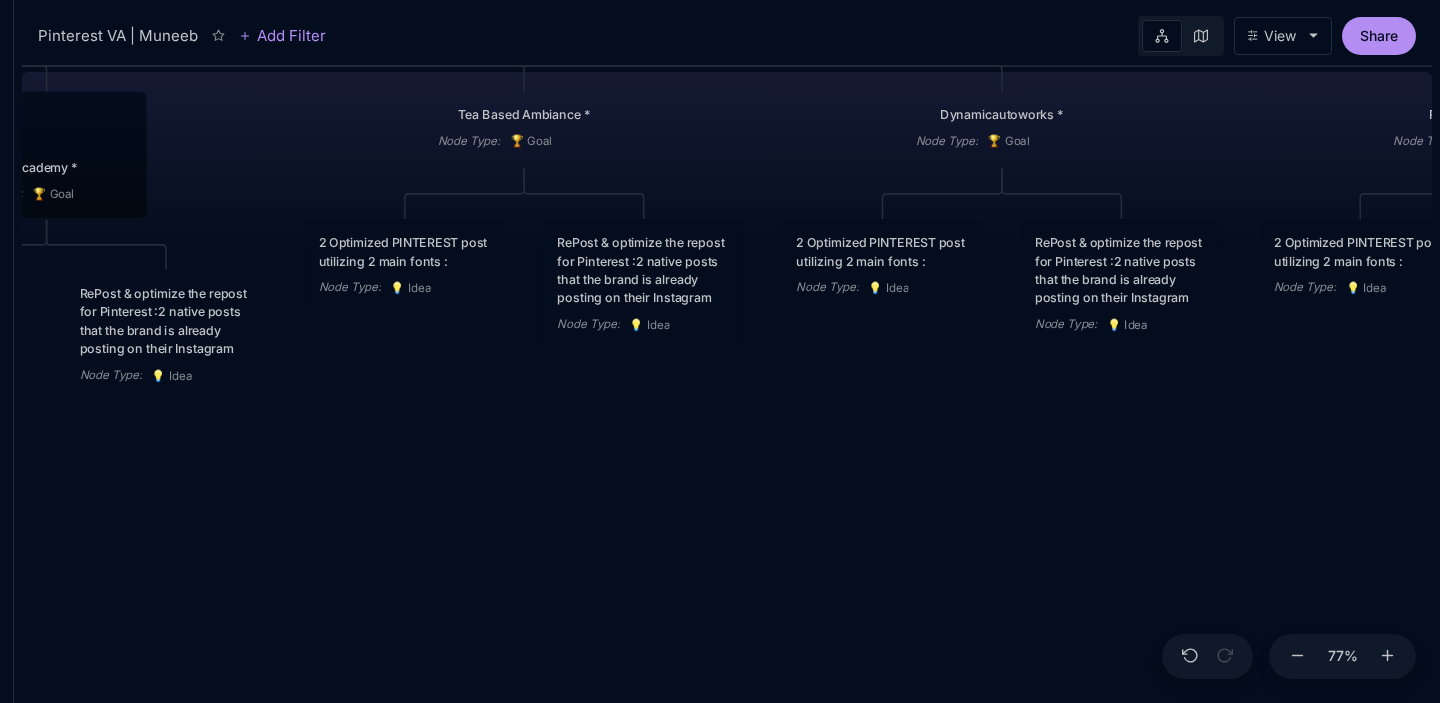 drag, startPoint x: 828, startPoint y: 452, endPoint x: 402, endPoint y: 467, distance: 426.264 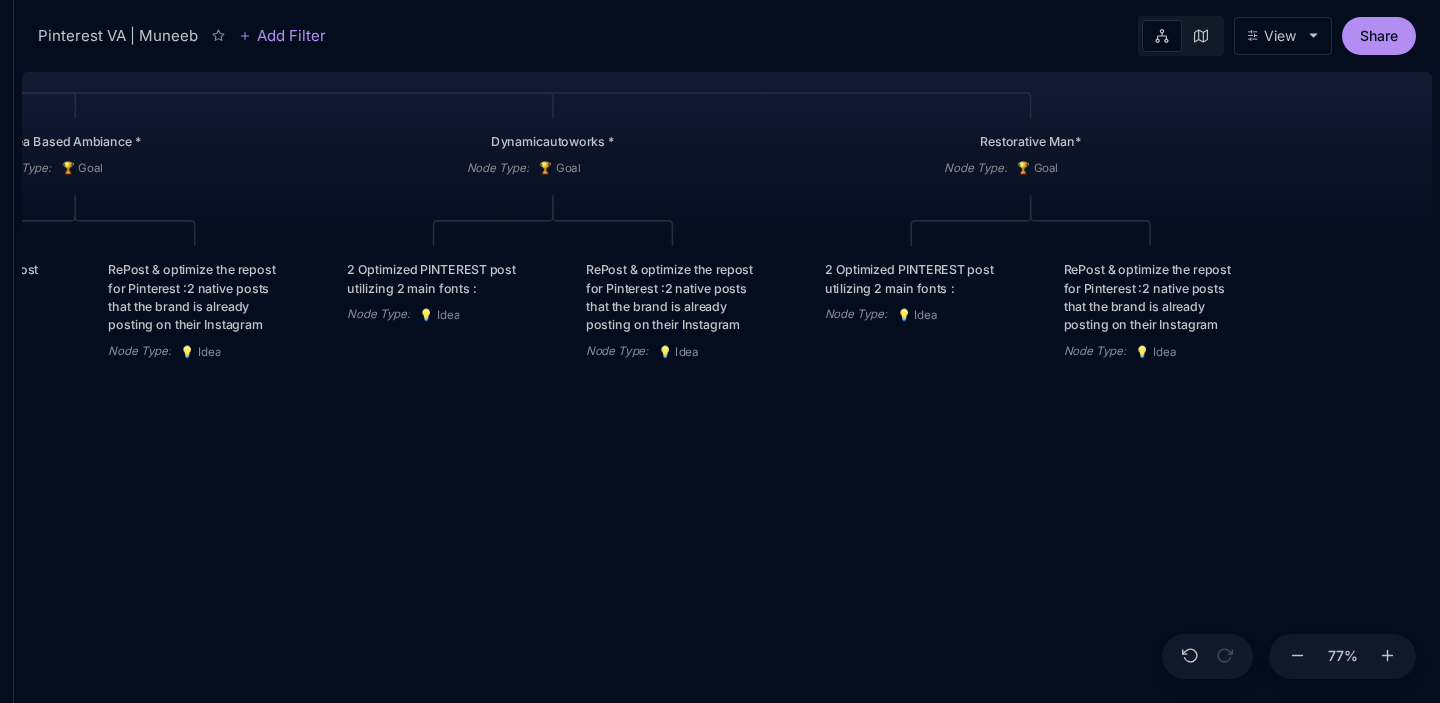drag, startPoint x: 680, startPoint y: 482, endPoint x: 344, endPoint y: 496, distance: 336.29153 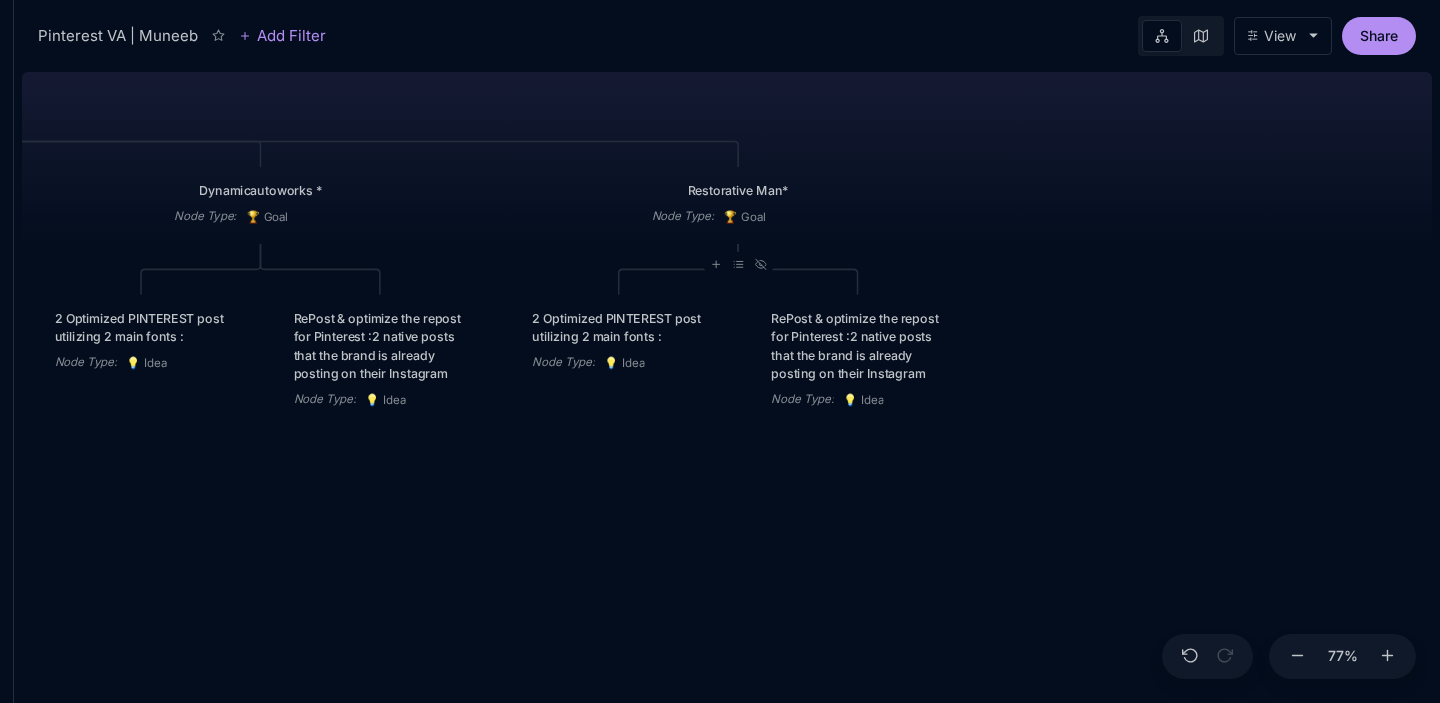 click on "Pinterest VA | Muneeb Pinterest ( USE FONTS THAT YOU CAN SEE ON THE WEBSITE ATTACHED FOR ANYTHING YOU ARE POSTING ) Node Type : 🏆   Goal Academy Of Oracle Arts [DOMAIN_NAME]
@[DOMAIN_NAME] Pinterest Username :  [DOMAIN_NAME][EMAIL_ADDRESS][DOMAIN_NAME] Password : [SECURITY_DATA] Node Type : 🏆   Goal PAUSE Furtraders [DOMAIN_NAME]
@furtraders Pinterest Username :  [EMAIL_ADDRESS],com Password : [SECURITY_DATA] Node Type : 🏆   Goal 1111Souk
[DOMAIN_NAME]
@1111Souk Pinterest Username : [EMAIL_ADDRESS][DOMAIN_NAME] Password : [SECURITY_DATA] Node Type : 🏆   Goal Elixart
[DOMAIN_NAME] Pinterest Username : [EMAIL_ADDRESS][DOMAIN_NAME] Password : [SECURITY_DATA] Node Type : 🏆   Goal UkiyoProductions
[DOMAIN_NAME]
@ukiyoproductions_ Pinterest Username :  [EMAIL_ADDRESS][DOMAIN_NAME] Password : [SECURITY_DATA] Node Type : 🏆   Goal W1se.Tribe
[DOMAIN_NAME]
@[DOMAIN_NAME] on instagram
@w1se.records on instagram Pinterest Username : [EMAIL_ADDRESS][DOMAIN_NAME] Password : :" at bounding box center [727, 383] 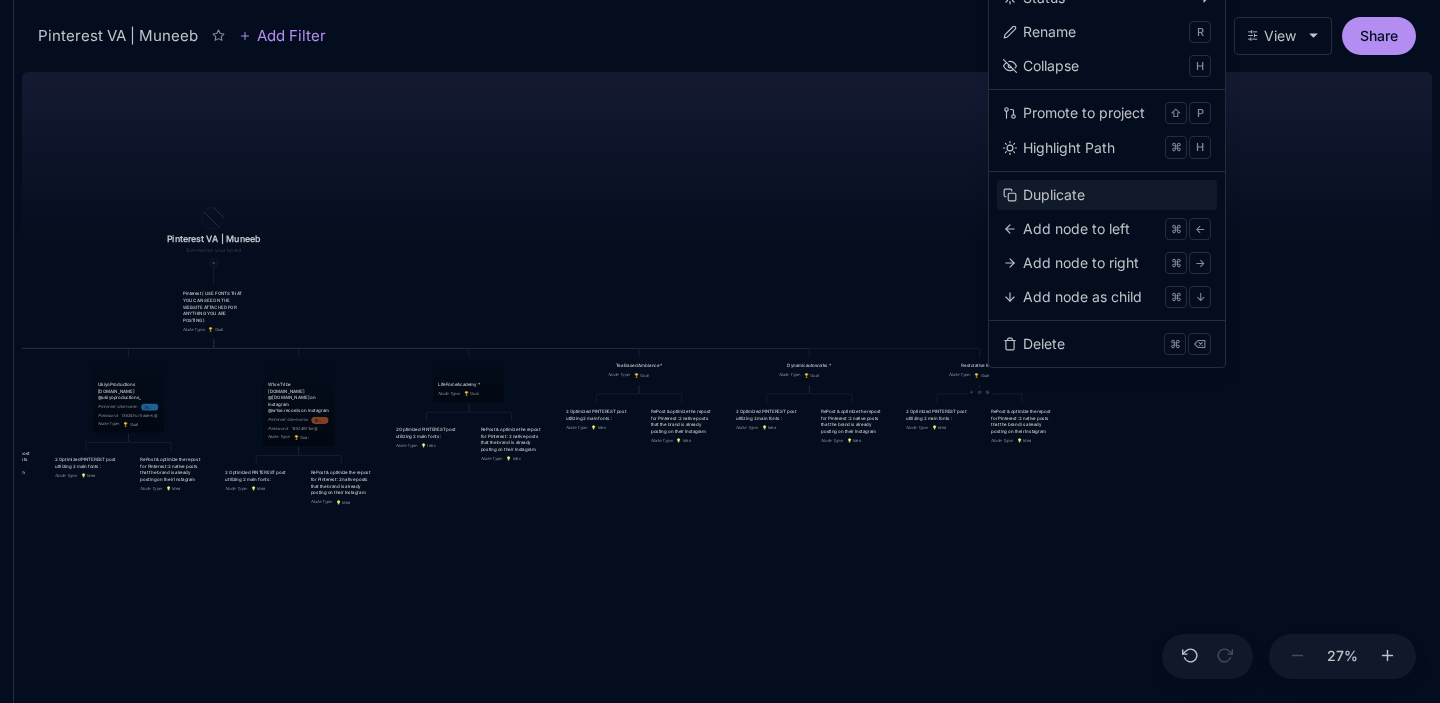 click on "Duplicate" at bounding box center [1054, 195] 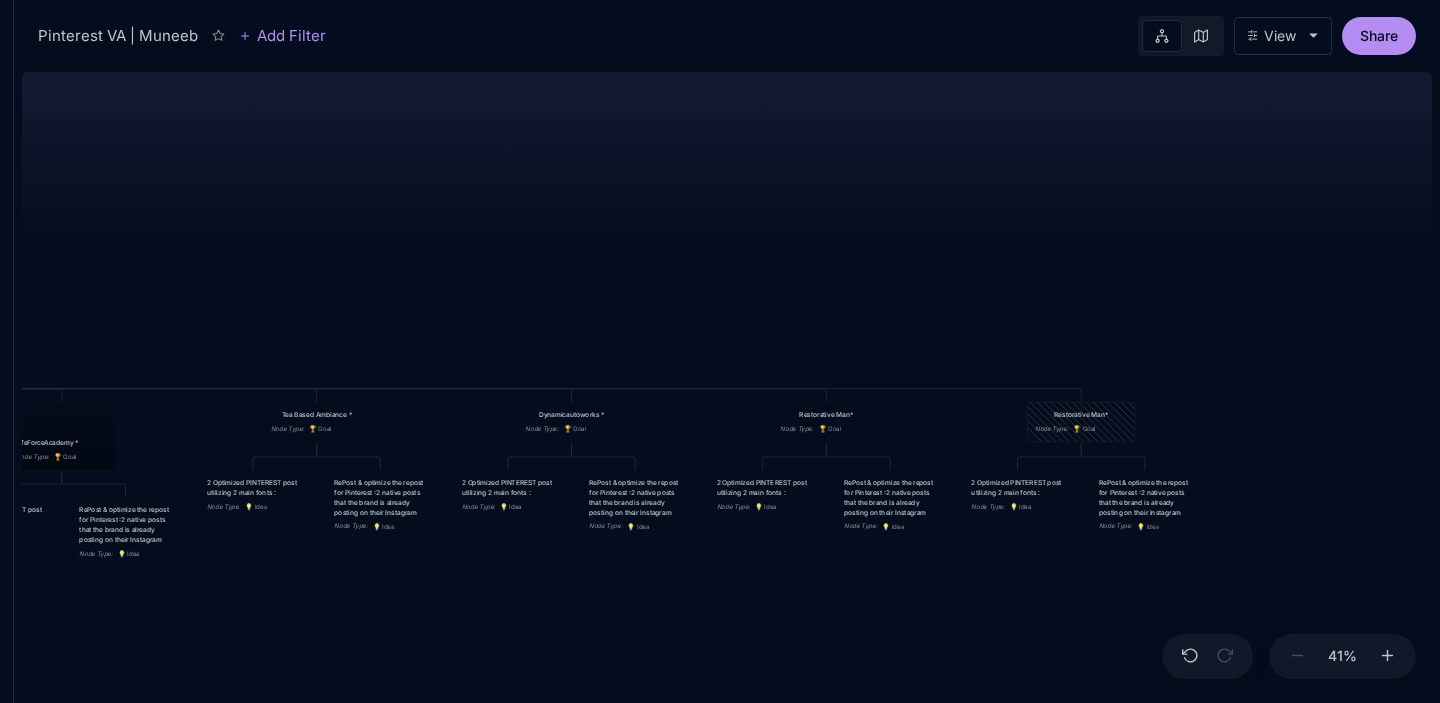 click on "Restorative Man* Node Type : 🏆   Goal" at bounding box center [1081, 421] 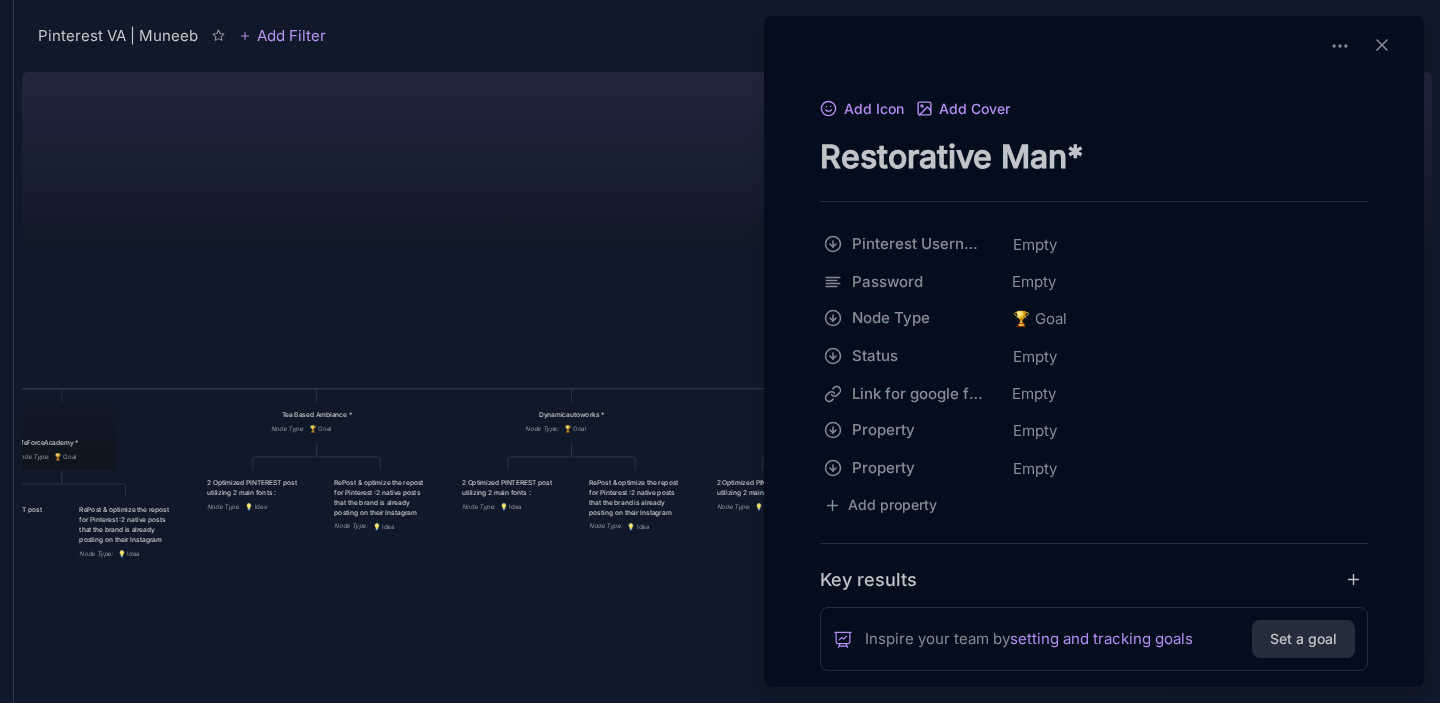 click on "Restorative Man*" at bounding box center [1094, 156] 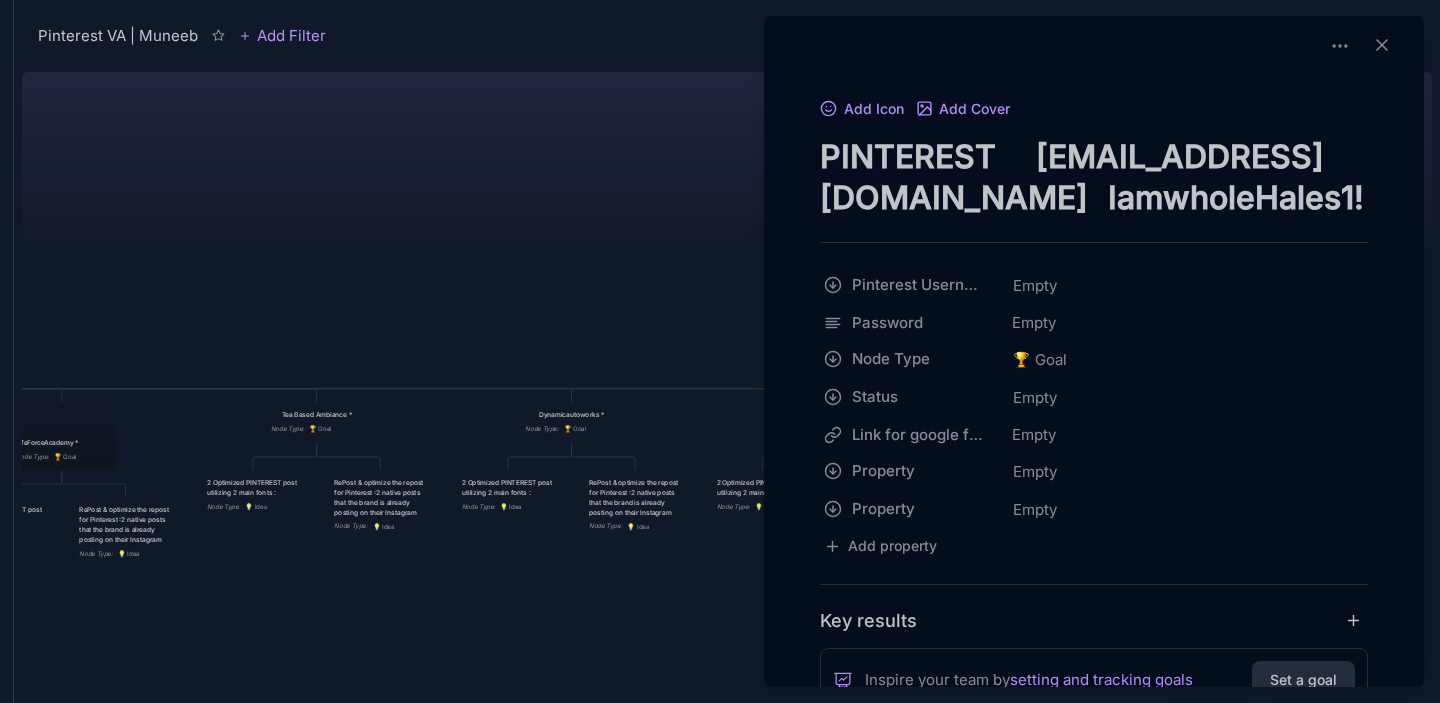 drag, startPoint x: 1029, startPoint y: 154, endPoint x: 780, endPoint y: 146, distance: 249.12848 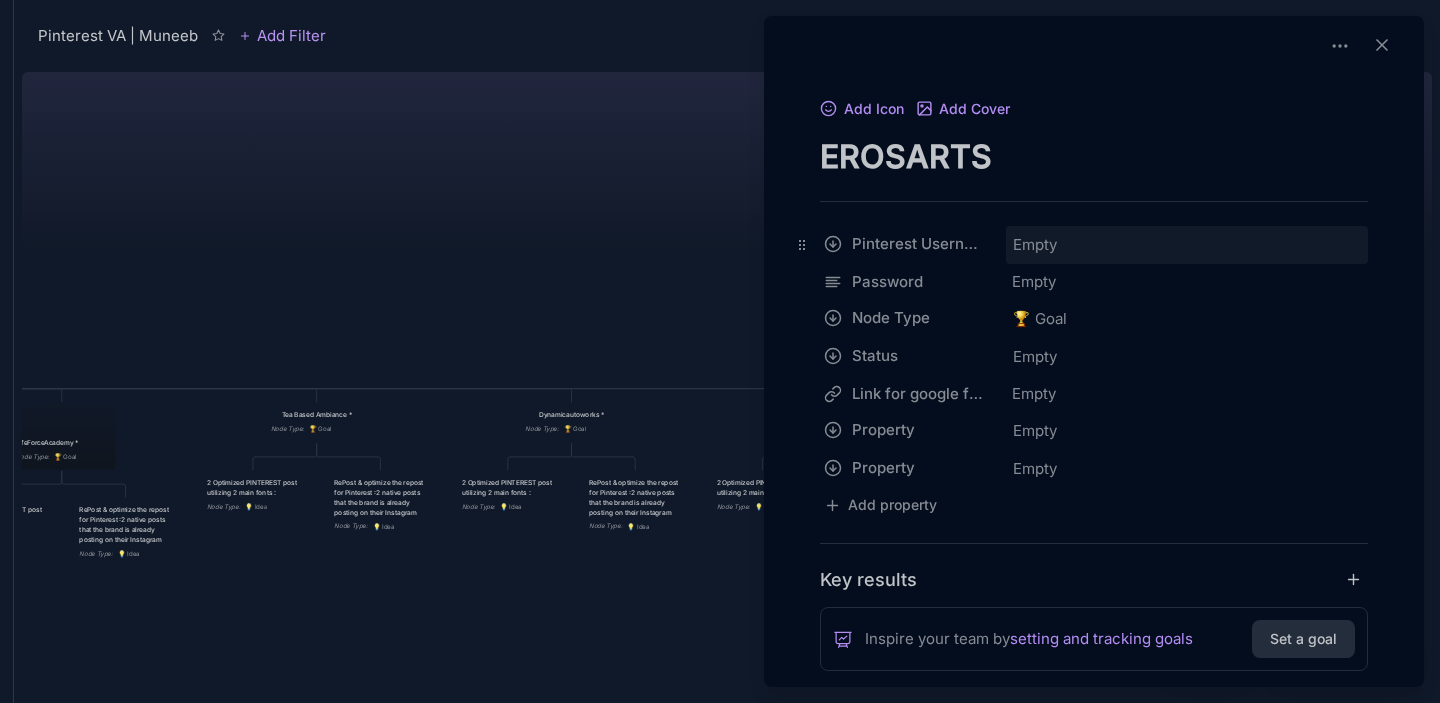 click on "Empty" at bounding box center [1035, 245] 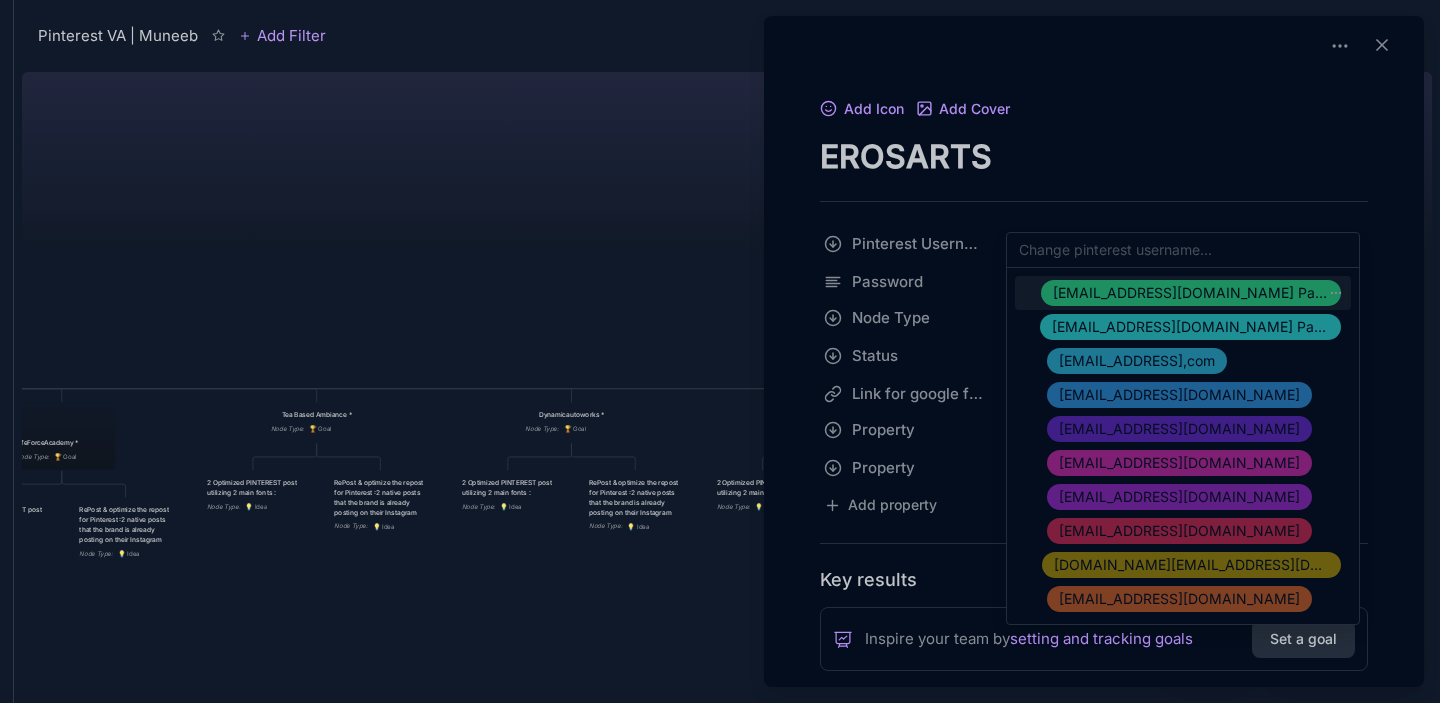 click at bounding box center [1183, 250] 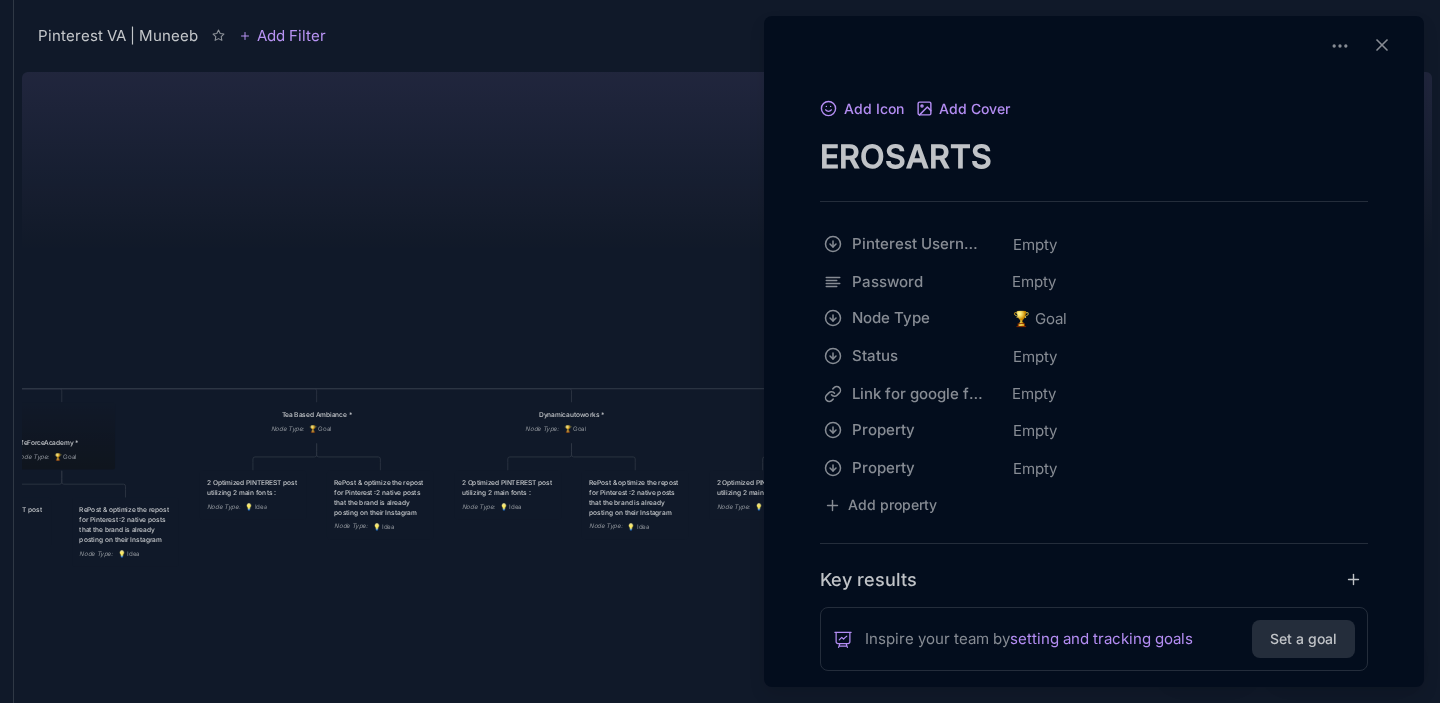 paste on "PINTEREST	[EMAIL_ADDRESS][DOMAIN_NAME]	IamwholeHales1!" 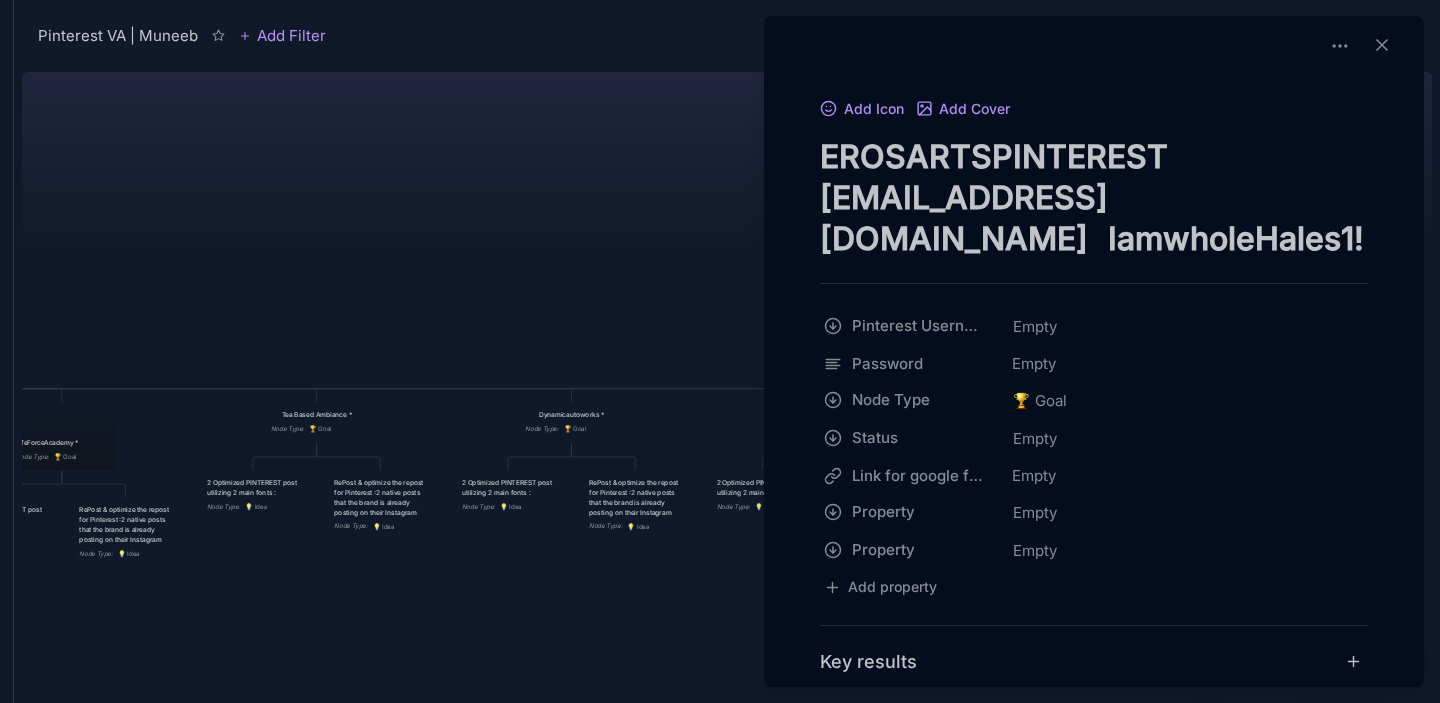 type on "EROSARTS" 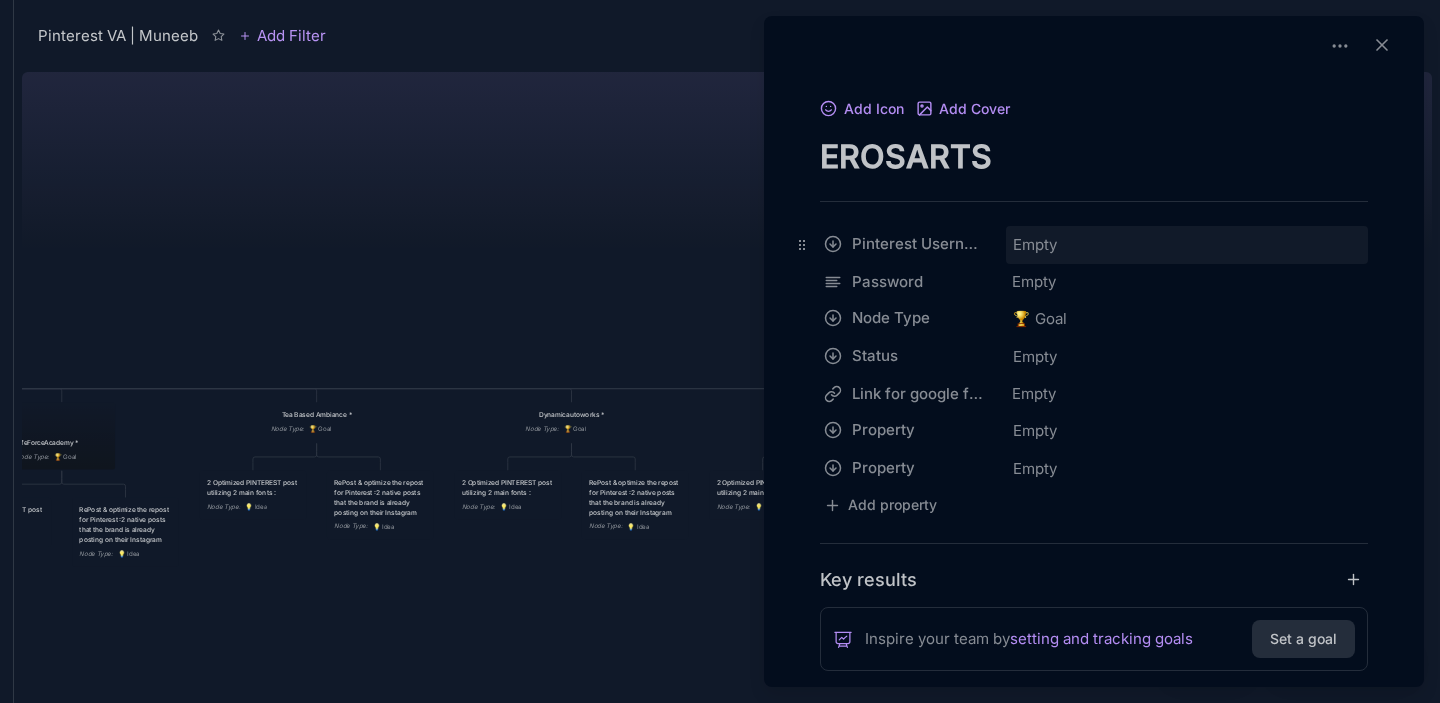 click on "Empty" at bounding box center [1187, 245] 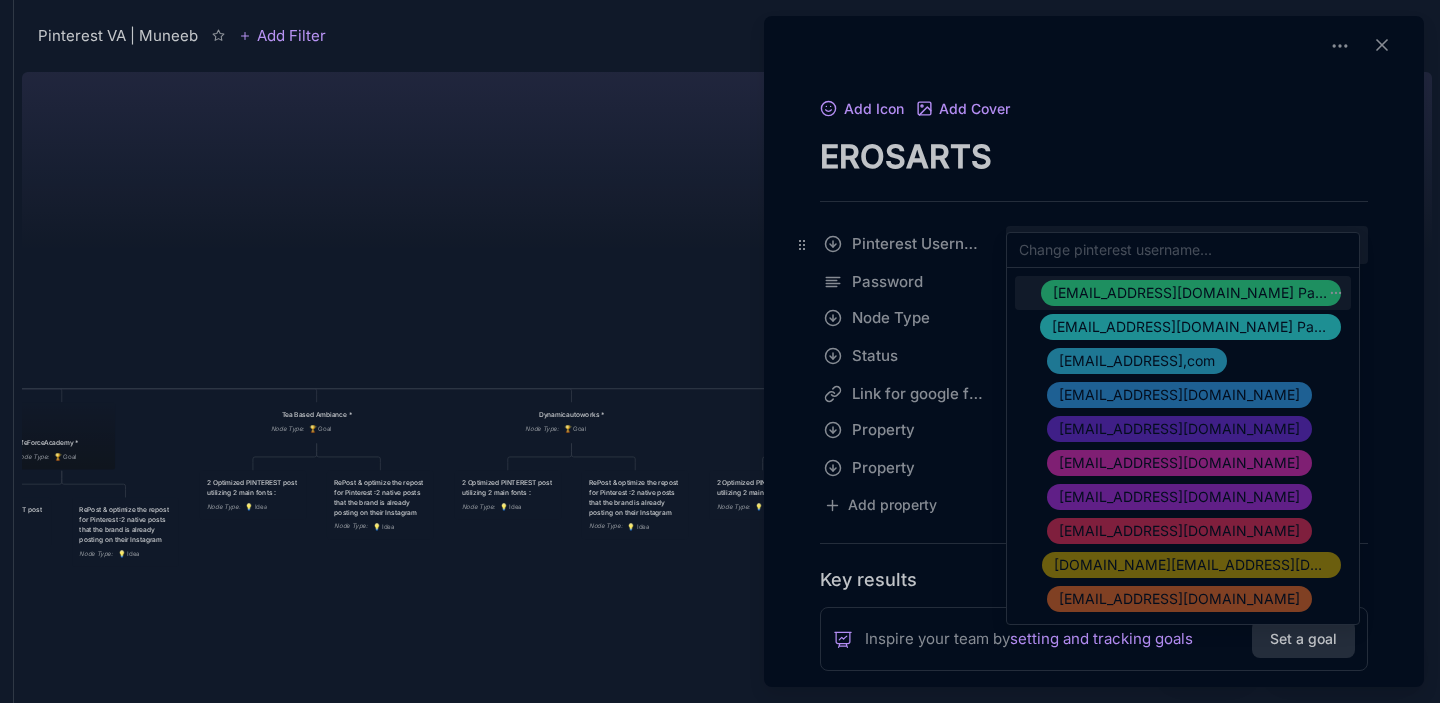 type on "[EMAIL_ADDRESS][DOMAIN_NAME]" 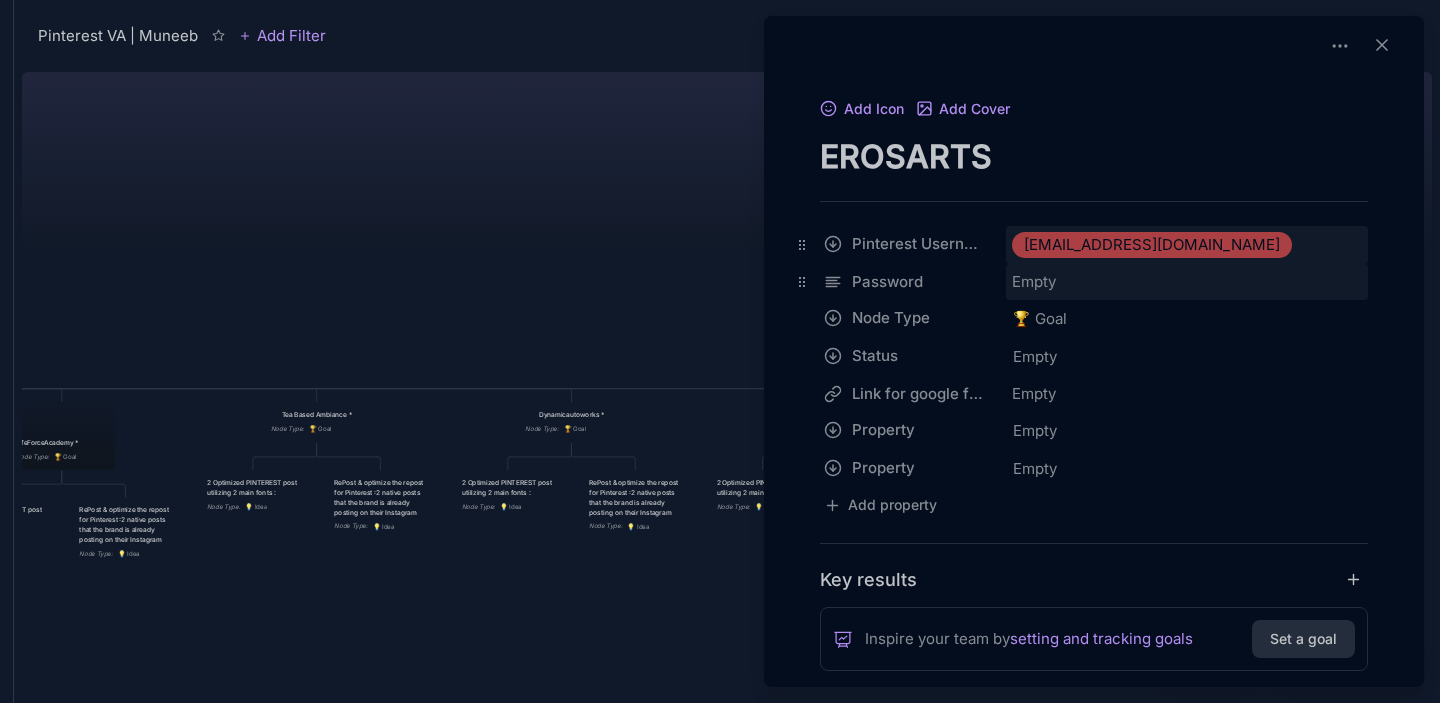 click on "Empty" at bounding box center [1187, 282] 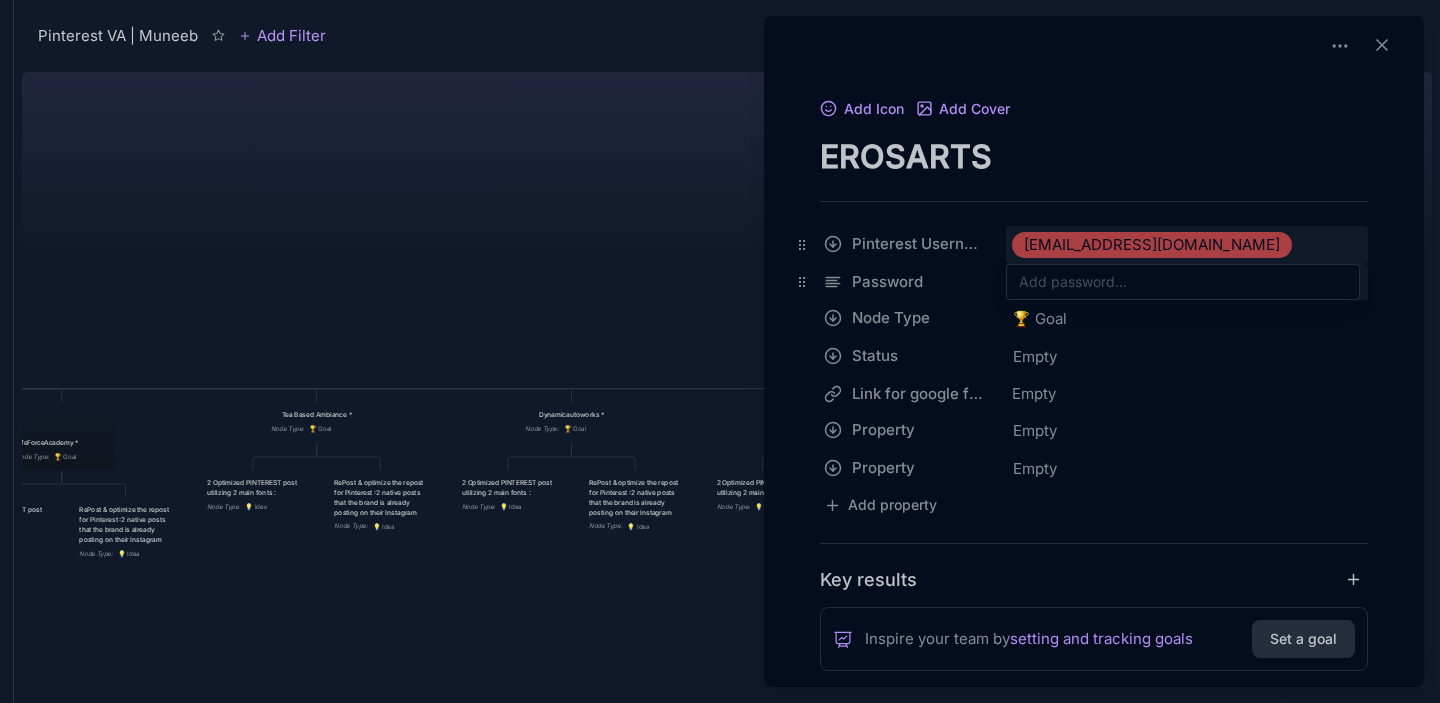 click at bounding box center (1183, 282) 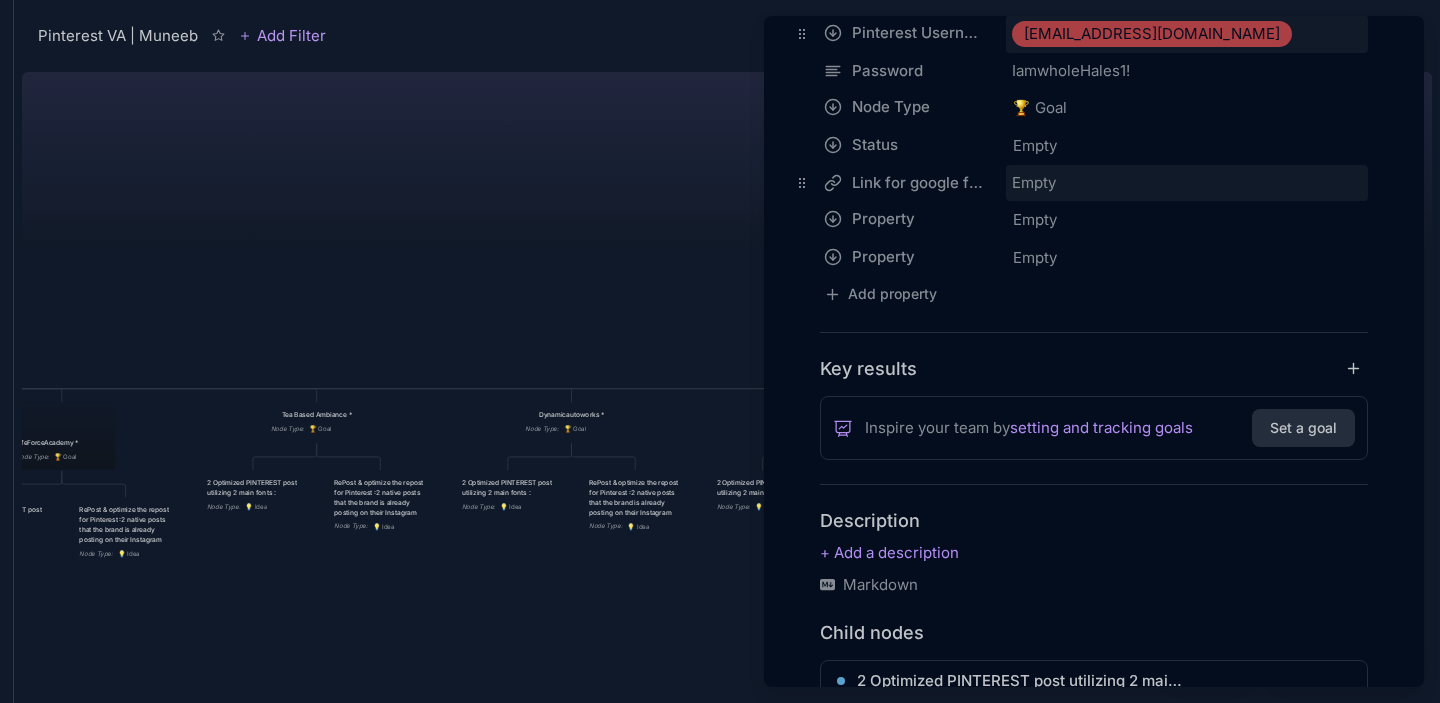 scroll, scrollTop: 459, scrollLeft: 0, axis: vertical 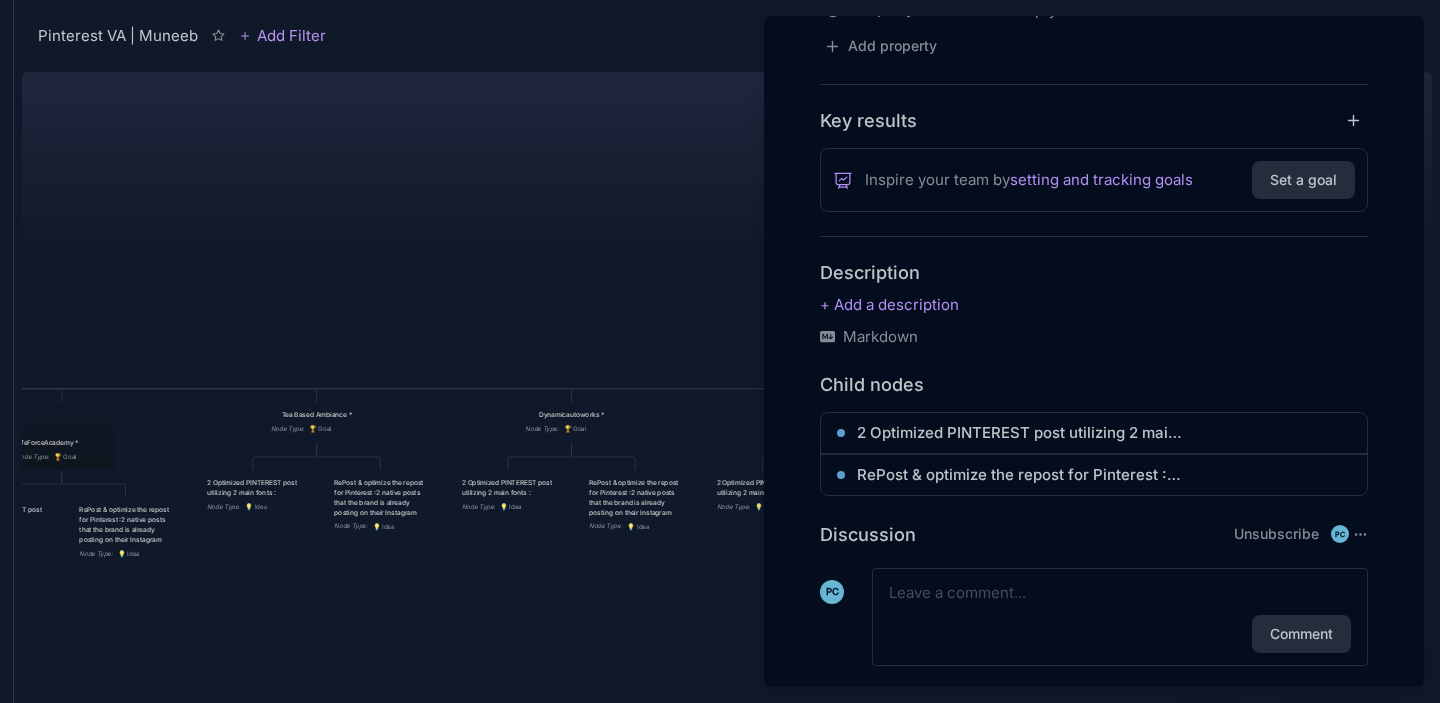 click at bounding box center (720, 351) 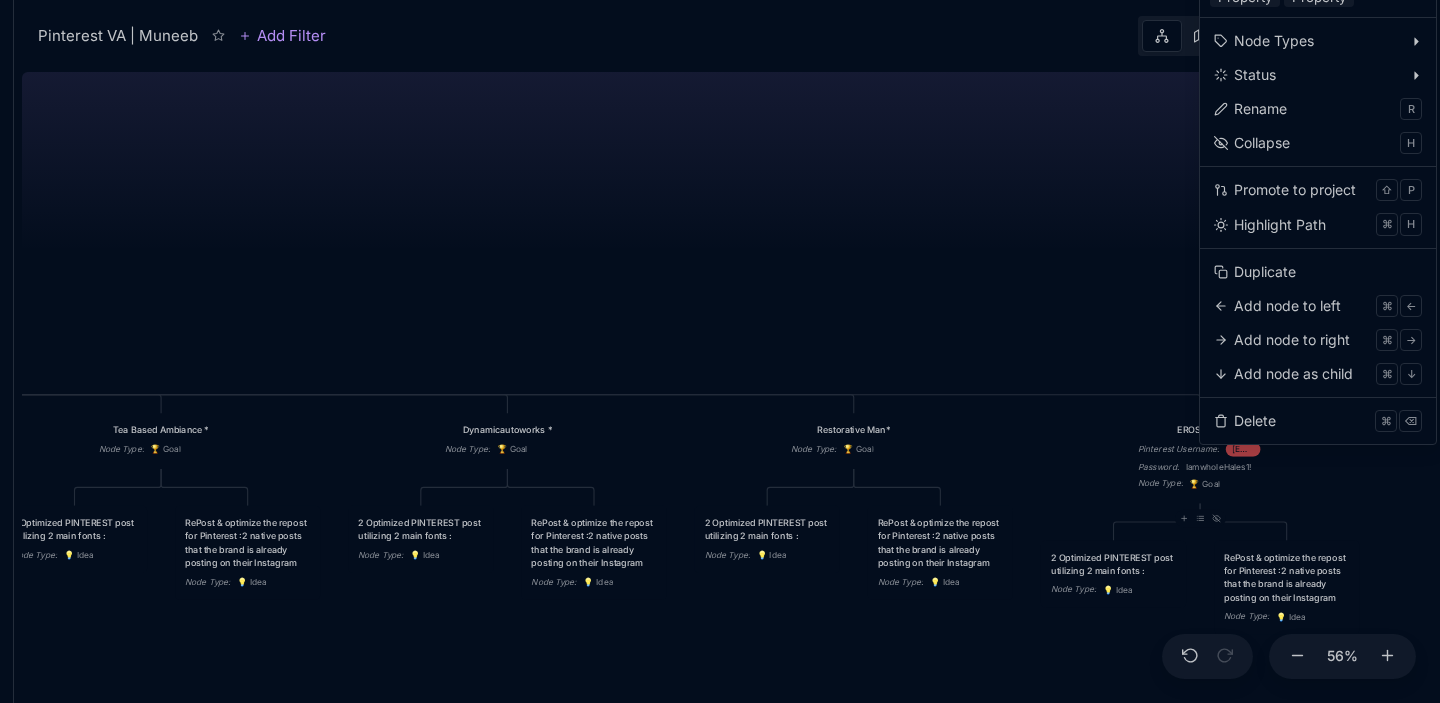 click on "Pinterest VA | Muneeb Pinterest ( USE FONTS THAT YOU CAN SEE ON THE WEBSITE ATTACHED FOR ANYTHING YOU ARE POSTING ) Node Type : 🏆   Goal Academy Of Oracle Arts [DOMAIN_NAME]
@[DOMAIN_NAME] Pinterest Username :  [DOMAIN_NAME][EMAIL_ADDRESS][DOMAIN_NAME] Password : [SECURITY_DATA] Node Type : 🏆   Goal PAUSE Furtraders [DOMAIN_NAME]
@furtraders Pinterest Username :  [EMAIL_ADDRESS],com Password : [SECURITY_DATA] Node Type : 🏆   Goal 1111Souk
[DOMAIN_NAME]
@1111Souk Pinterest Username : [EMAIL_ADDRESS][DOMAIN_NAME] Password : [SECURITY_DATA] Node Type : 🏆   Goal Elixart
[DOMAIN_NAME] Pinterest Username : [EMAIL_ADDRESS][DOMAIN_NAME] Password : [SECURITY_DATA] Node Type : 🏆   Goal UkiyoProductions
[DOMAIN_NAME]
@ukiyoproductions_ Pinterest Username :  [EMAIL_ADDRESS][DOMAIN_NAME] Password : [SECURITY_DATA] Node Type : 🏆   Goal W1se.Tribe
[DOMAIN_NAME]
@[DOMAIN_NAME] on instagram
@w1se.records on instagram Pinterest Username : [EMAIL_ADDRESS][DOMAIN_NAME] Password : :" at bounding box center (727, 383) 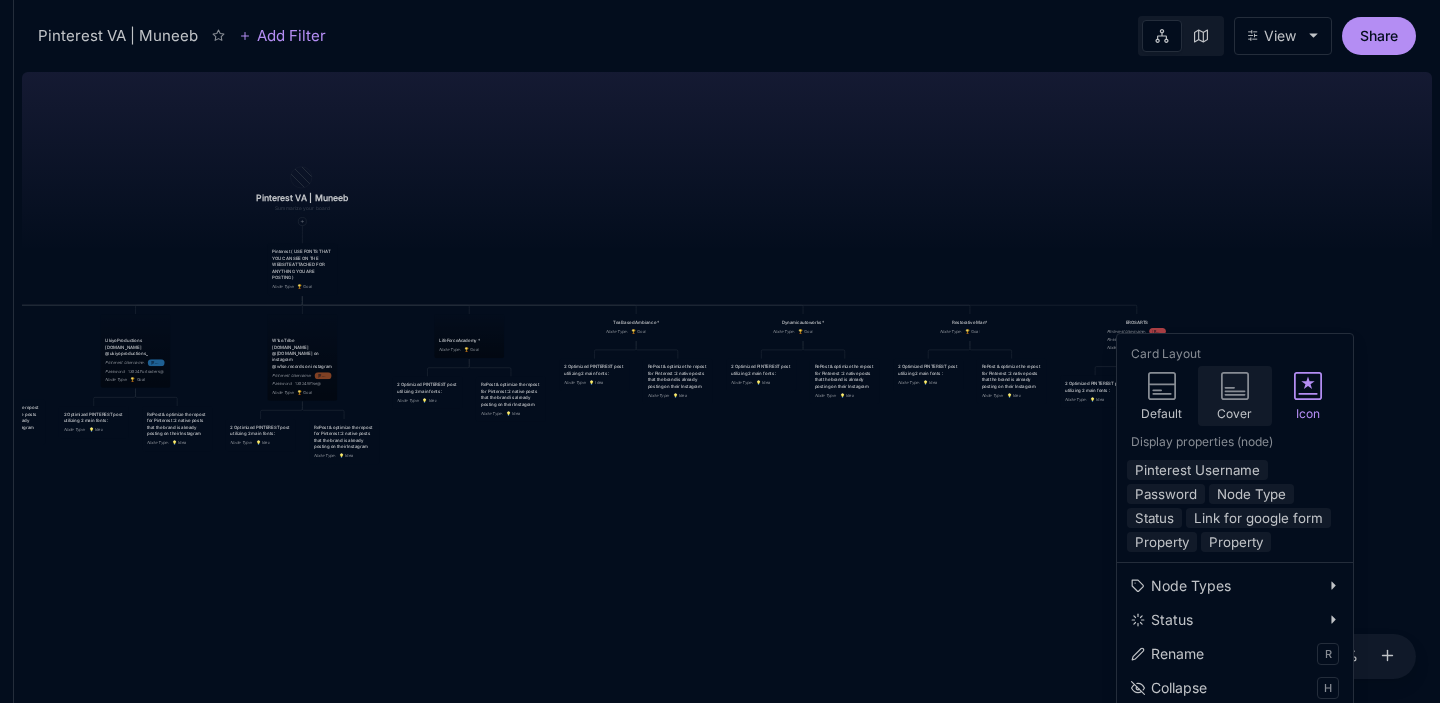 click 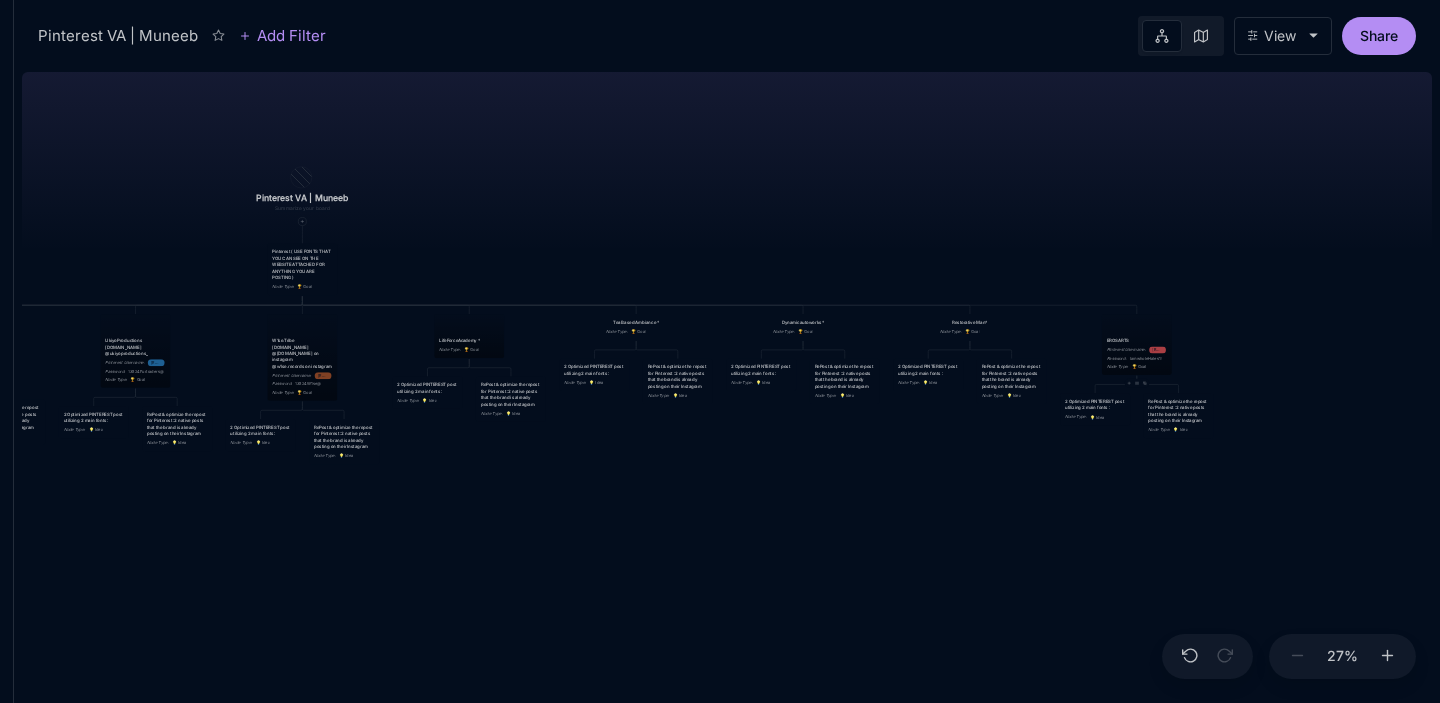 click on "Pinterest VA | Muneeb Pinterest ( USE FONTS THAT YOU CAN SEE ON THE WEBSITE ATTACHED FOR ANYTHING YOU ARE POSTING ) Node Type : 🏆   Goal Academy Of Oracle Arts [DOMAIN_NAME]
@[DOMAIN_NAME] Pinterest Username :  [DOMAIN_NAME][EMAIL_ADDRESS][DOMAIN_NAME] Password : [SECURITY_DATA] Node Type : 🏆   Goal PAUSE Furtraders [DOMAIN_NAME]
@furtraders Pinterest Username :  [EMAIL_ADDRESS],com Password : [SECURITY_DATA] Node Type : 🏆   Goal 1111Souk
[DOMAIN_NAME]
@1111Souk Pinterest Username : [EMAIL_ADDRESS][DOMAIN_NAME] Password : [SECURITY_DATA] Node Type : 🏆   Goal Elixart
[DOMAIN_NAME] Pinterest Username : [EMAIL_ADDRESS][DOMAIN_NAME] Password : [SECURITY_DATA] Node Type : 🏆   Goal UkiyoProductions
[DOMAIN_NAME]
@ukiyoproductions_ Pinterest Username :  [EMAIL_ADDRESS][DOMAIN_NAME] Password : [SECURITY_DATA] Node Type : 🏆   Goal W1se.Tribe
[DOMAIN_NAME]
@[DOMAIN_NAME] on instagram
@w1se.records on instagram Pinterest Username : [EMAIL_ADDRESS][DOMAIN_NAME] Password : :" at bounding box center [727, 383] 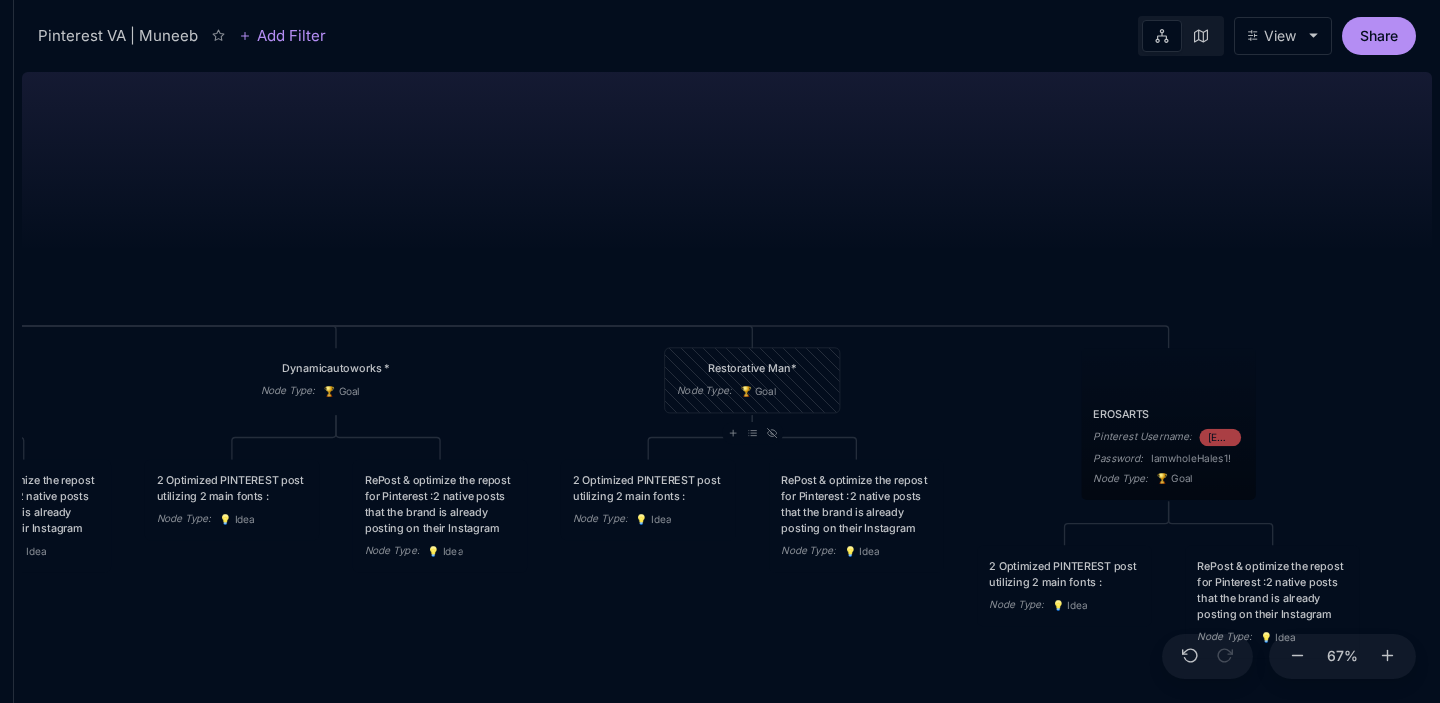 click on "Restorative Man*" at bounding box center [752, 368] 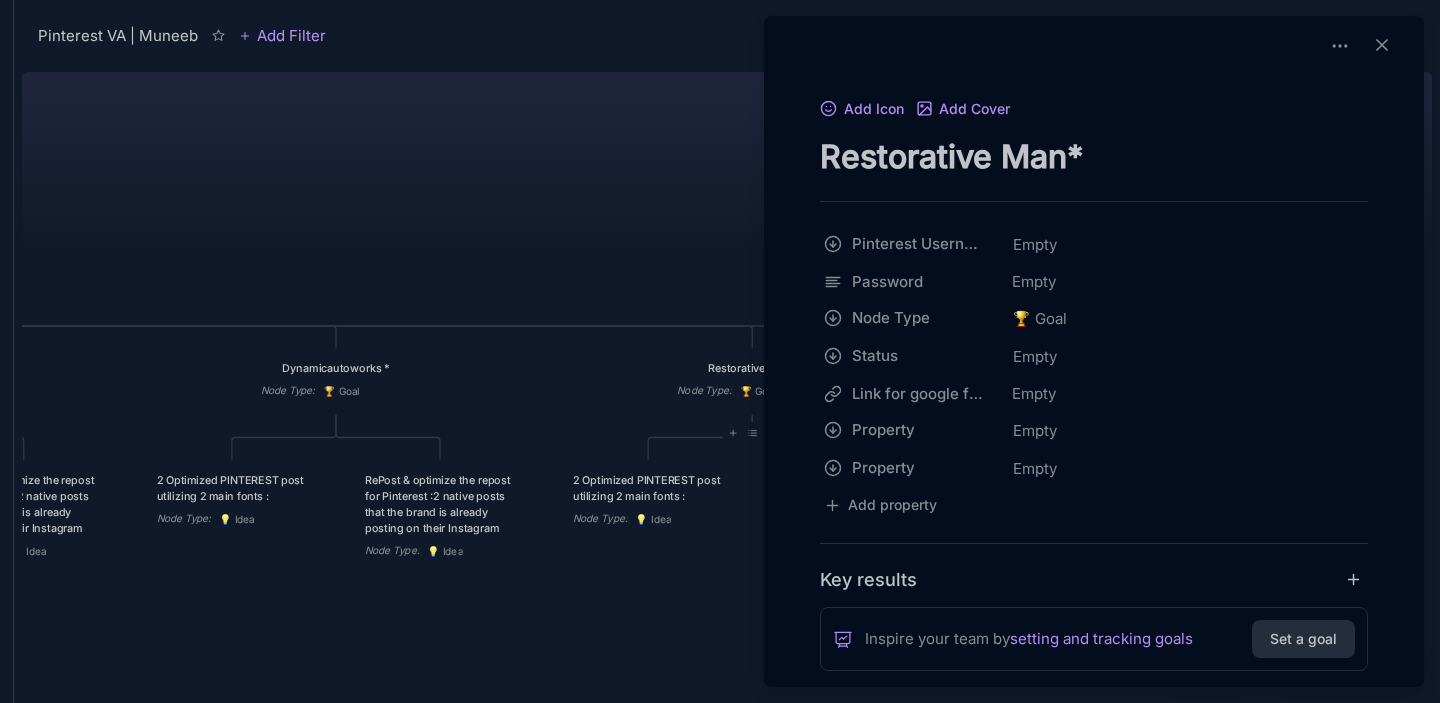 click on "Add Icon Add Cover Restorative Man*   Pinterest Username Empty   Password Empty   Node Type 🏆   Goal   Status Empty   Link for google form Empty   Property Empty   Property Empty
To pick up a draggable item, press the space bar.
While dragging, use the arrow keys to move the item.
Press space again to drop the item in its new position, or press escape to cancel.
Add property Key results Inspire your team by  setting and tracking goals Set a goal Description  Markdown Child nodes 2 Optimized PINTEREST post utilizing 2 main fonts :  RePost & optimize the repost for Pinterest :2 native posts that the brand is already posting on their Instagram Discussion Unsubscribe PC PC Comment" at bounding box center (1094, 634) 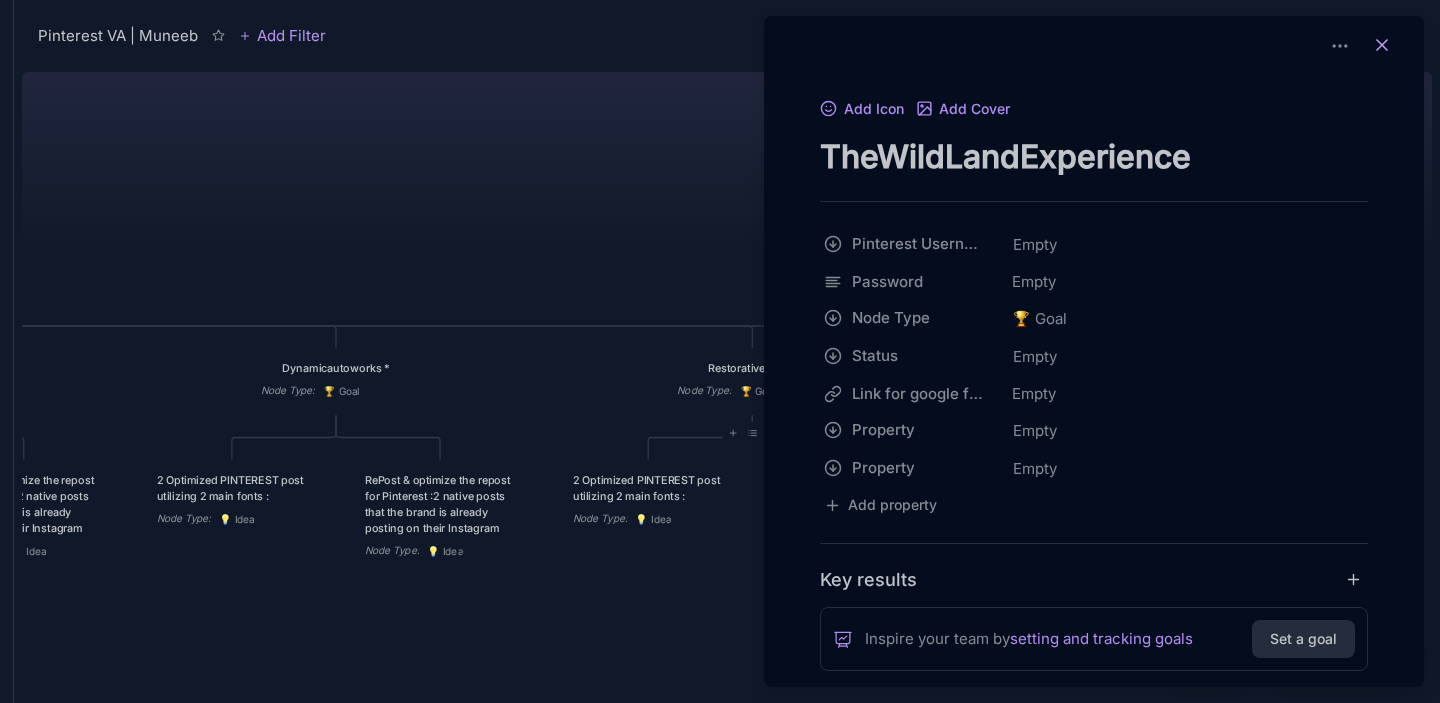 type on "TheWildLandExperience" 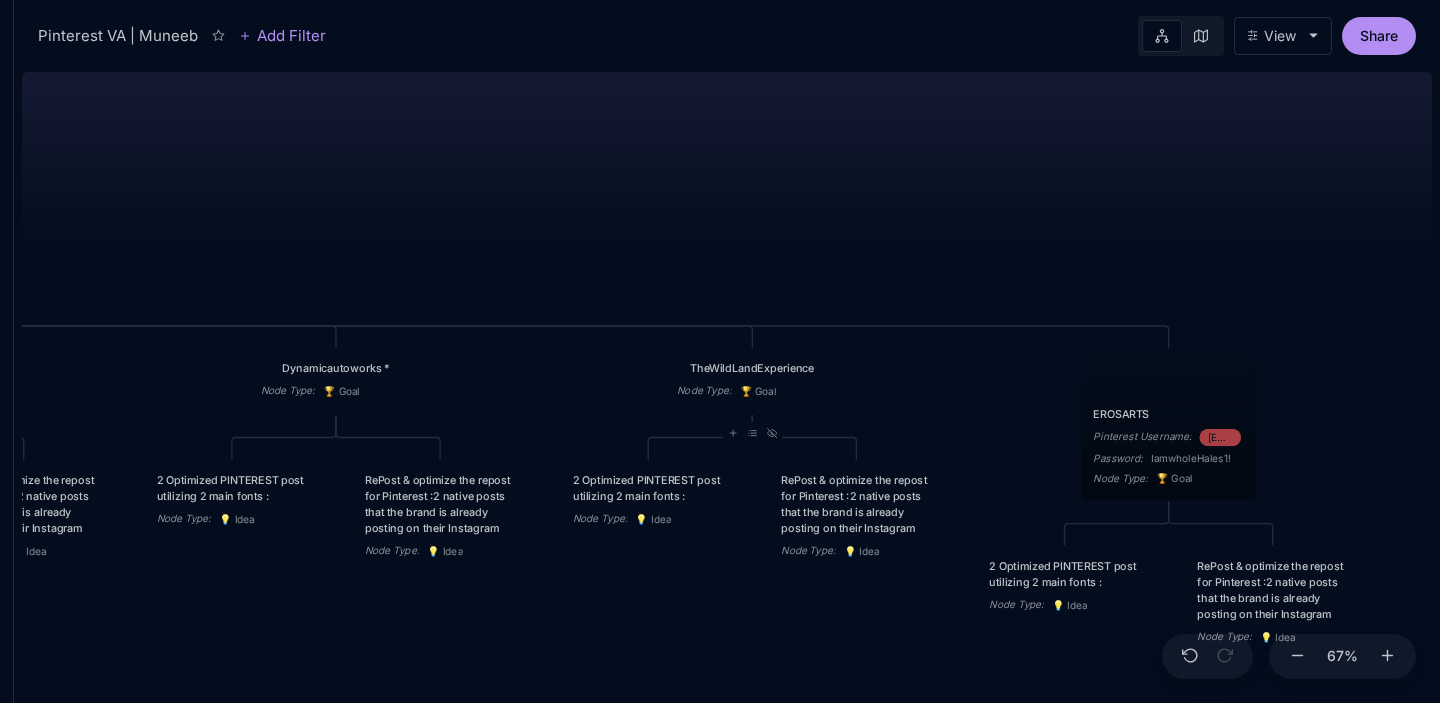 click on "Pinterest VA | Muneeb Pinterest ( USE FONTS THAT YOU CAN SEE ON THE WEBSITE ATTACHED FOR ANYTHING YOU ARE POSTING ) Node Type : 🏆   Goal Academy Of Oracle Arts [DOMAIN_NAME]
@[DOMAIN_NAME] Pinterest Username :  [DOMAIN_NAME][EMAIL_ADDRESS][DOMAIN_NAME] Password : [SECURITY_DATA] Node Type : 🏆   Goal PAUSE Furtraders [DOMAIN_NAME]
@furtraders Pinterest Username :  [EMAIL_ADDRESS],com Password : [SECURITY_DATA] Node Type : 🏆   Goal 1111Souk
[DOMAIN_NAME]
@1111Souk Pinterest Username : [EMAIL_ADDRESS][DOMAIN_NAME] Password : [SECURITY_DATA] Node Type : 🏆   Goal Elixart
[DOMAIN_NAME] Pinterest Username : [EMAIL_ADDRESS][DOMAIN_NAME] Password : [SECURITY_DATA] Node Type : 🏆   Goal UkiyoProductions
[DOMAIN_NAME]
@ukiyoproductions_ Pinterest Username :  [EMAIL_ADDRESS][DOMAIN_NAME] Password : [SECURITY_DATA] Node Type : 🏆   Goal W1se.Tribe
[DOMAIN_NAME]
@[DOMAIN_NAME] on instagram
@w1se.records on instagram Pinterest Username : [EMAIL_ADDRESS][DOMAIN_NAME] Password : :" at bounding box center (727, 383) 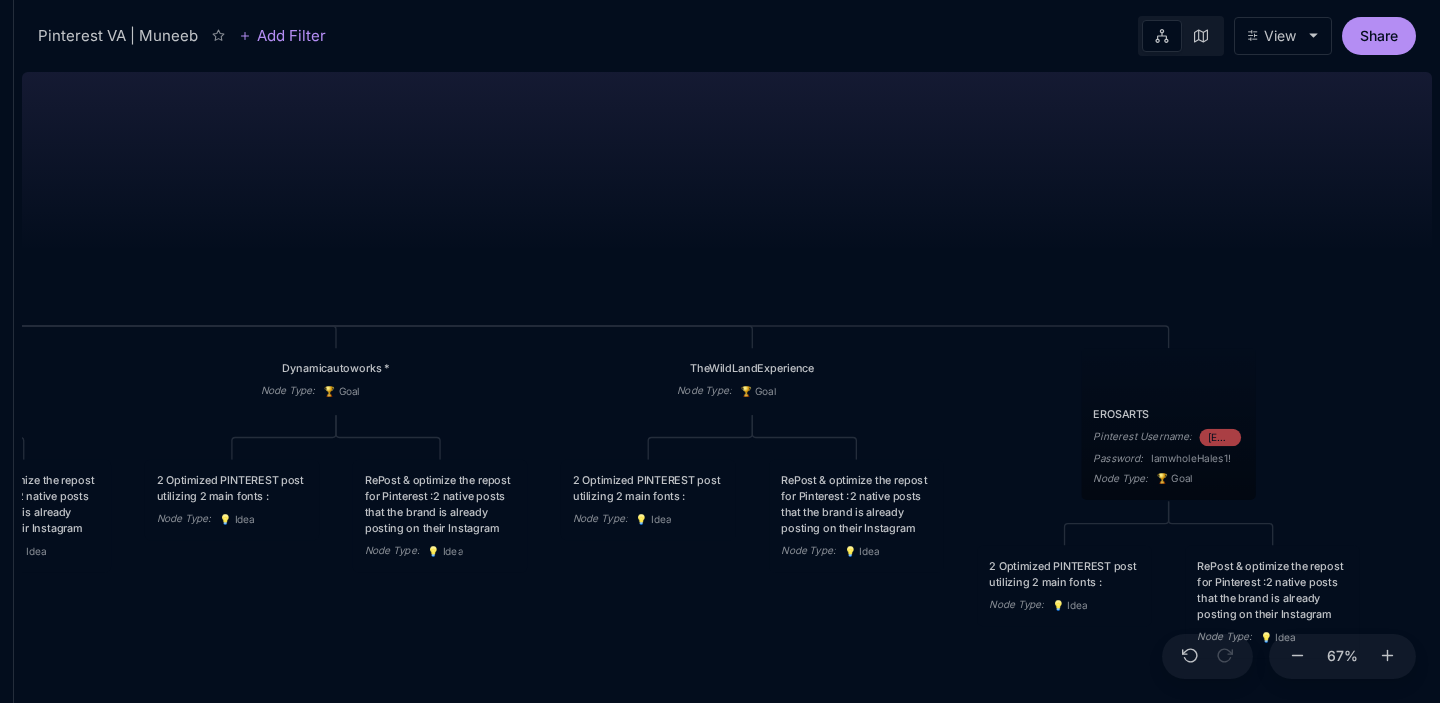 drag, startPoint x: 650, startPoint y: 257, endPoint x: 880, endPoint y: 253, distance: 230.03477 